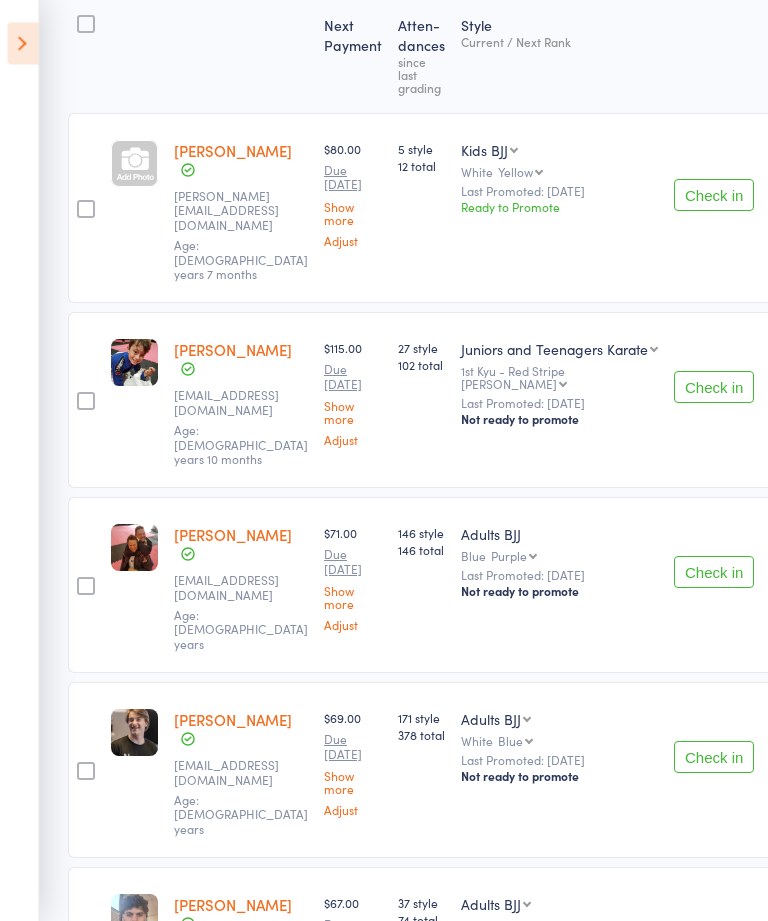 scroll, scrollTop: 164, scrollLeft: -1, axis: both 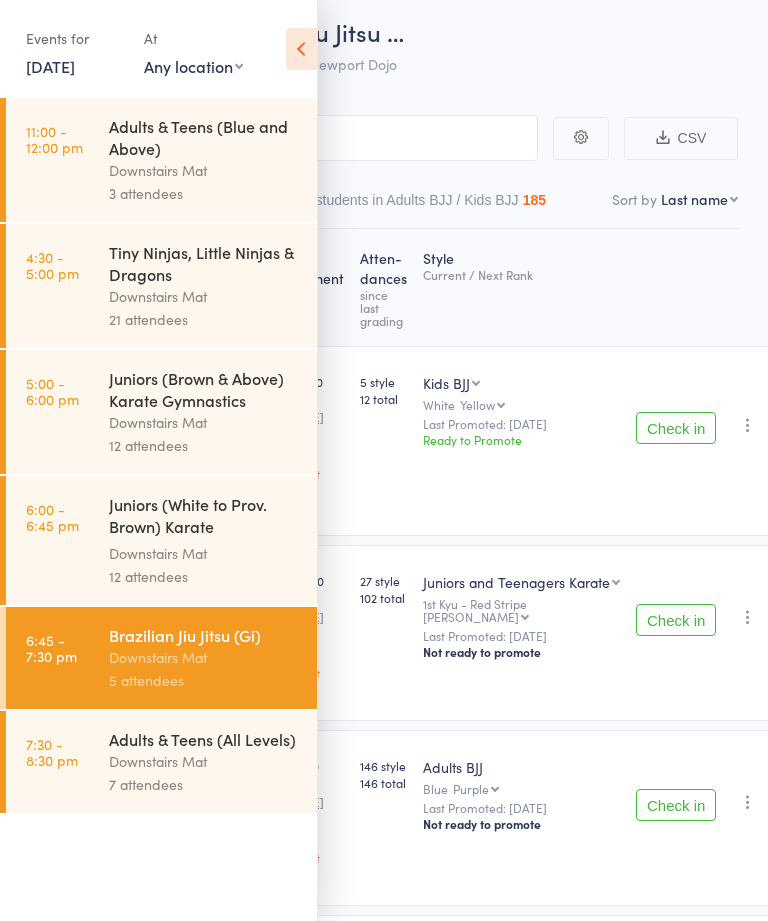 click at bounding box center (301, 49) 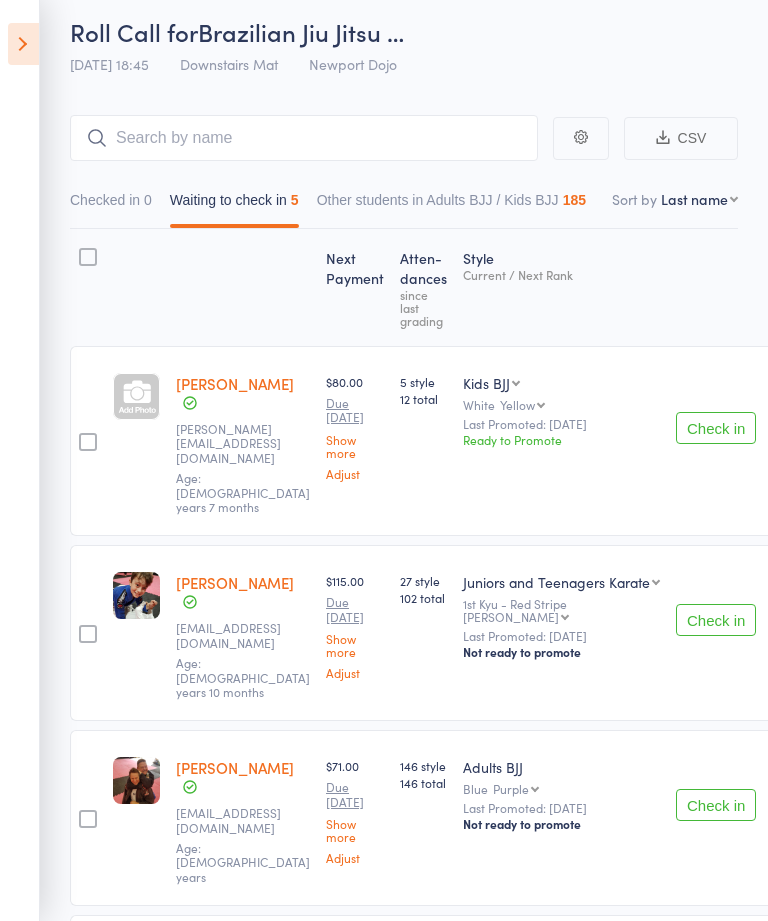 click at bounding box center [88, 257] 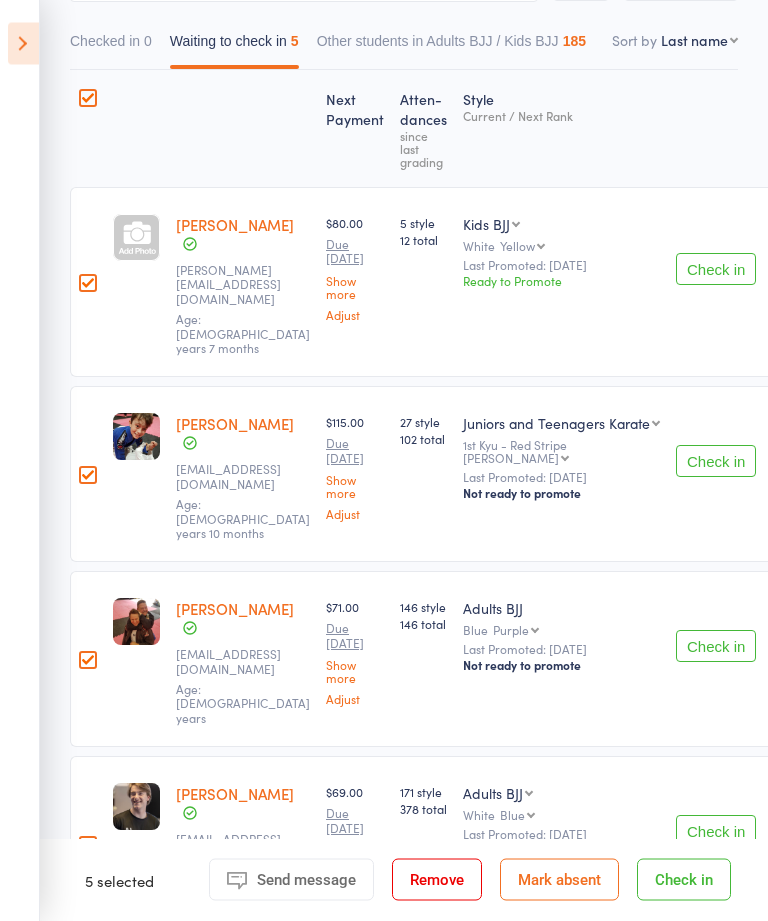 scroll, scrollTop: 269, scrollLeft: 0, axis: vertical 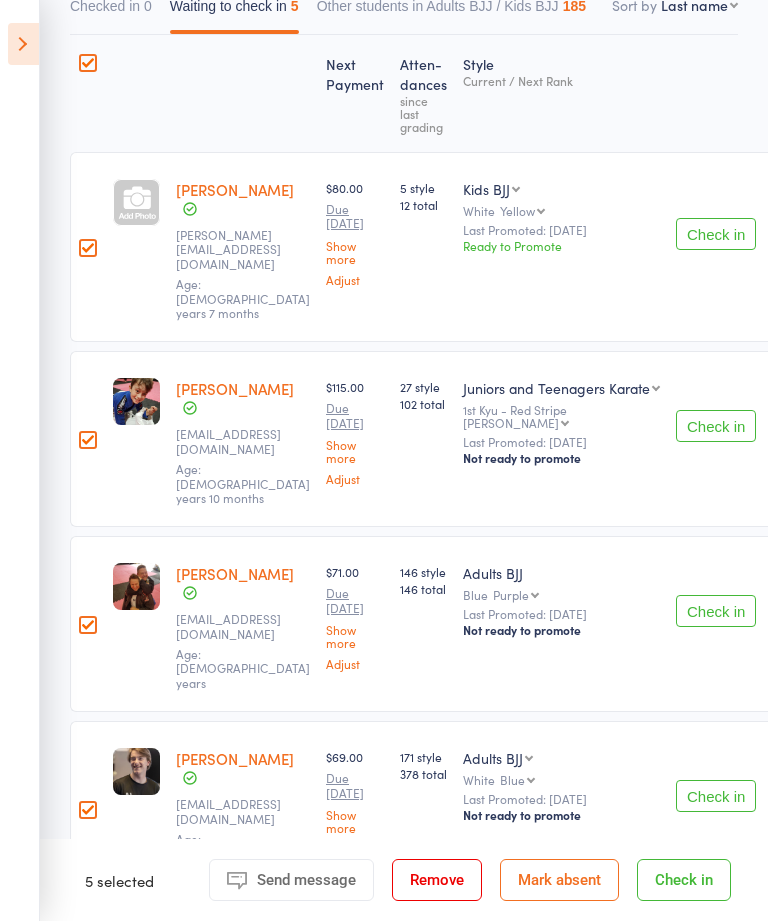 click on "Check in" at bounding box center (684, 880) 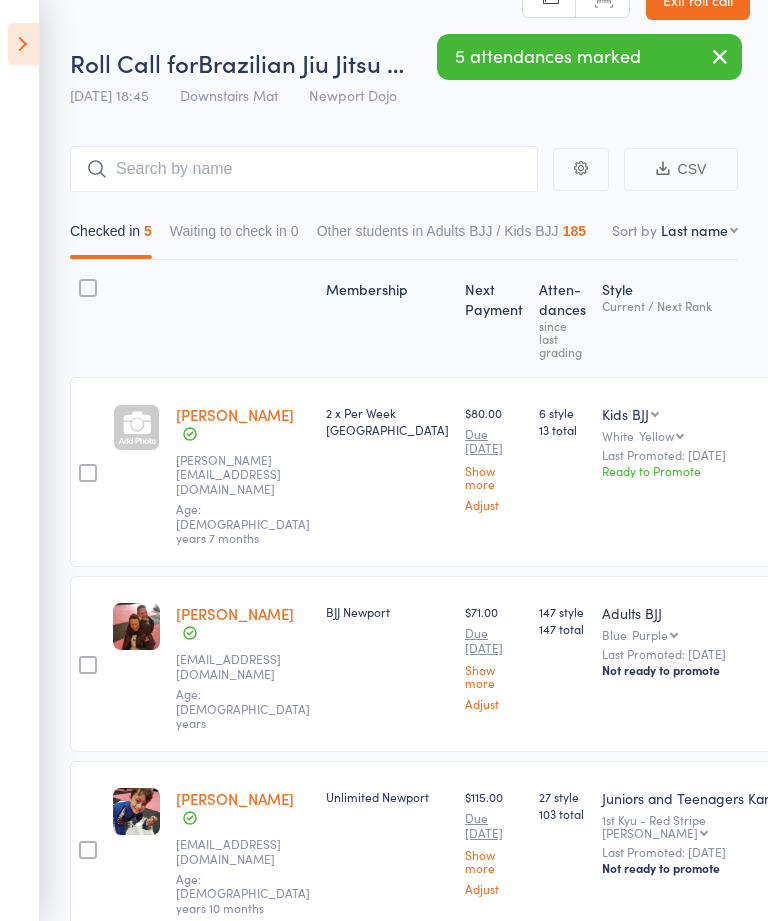 scroll, scrollTop: 43, scrollLeft: 0, axis: vertical 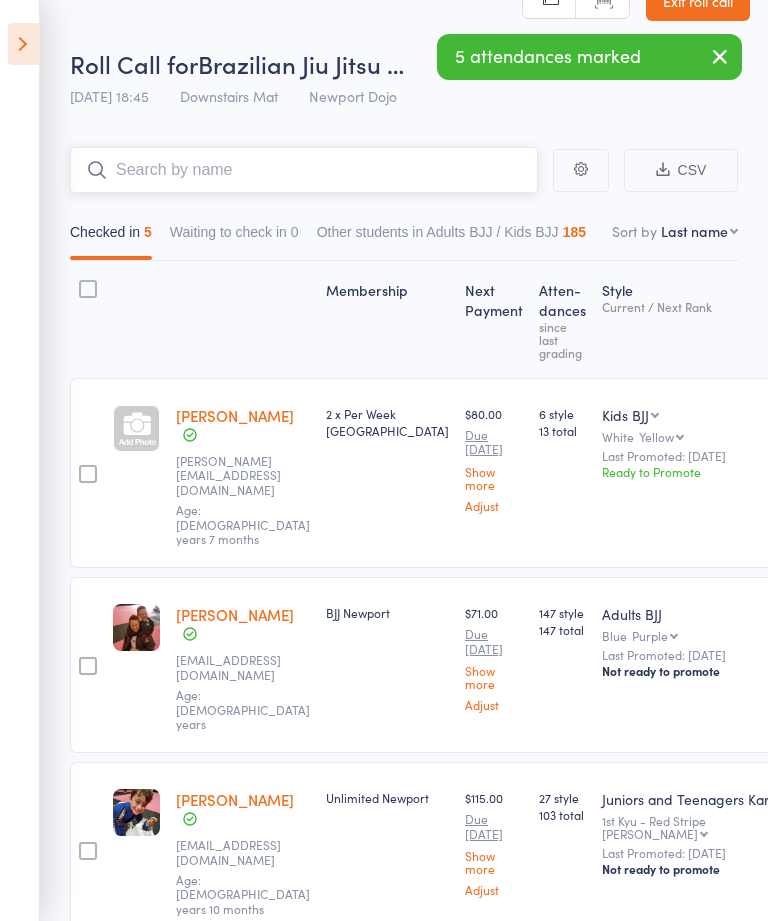 click at bounding box center (304, 170) 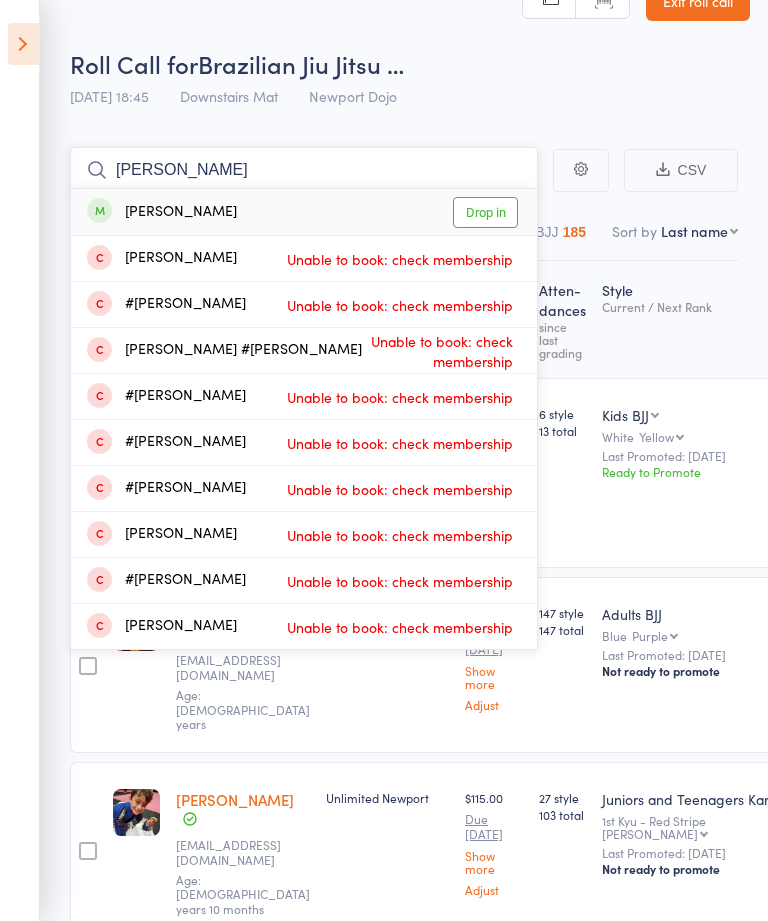 type on "[PERSON_NAME]" 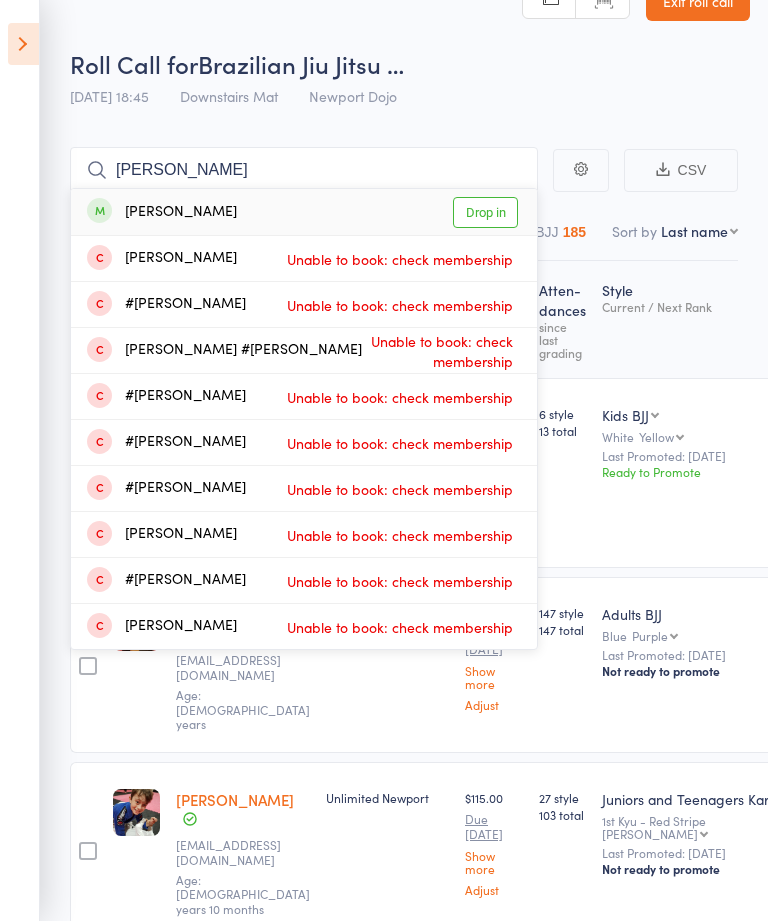 click on "Drop in" at bounding box center [485, 212] 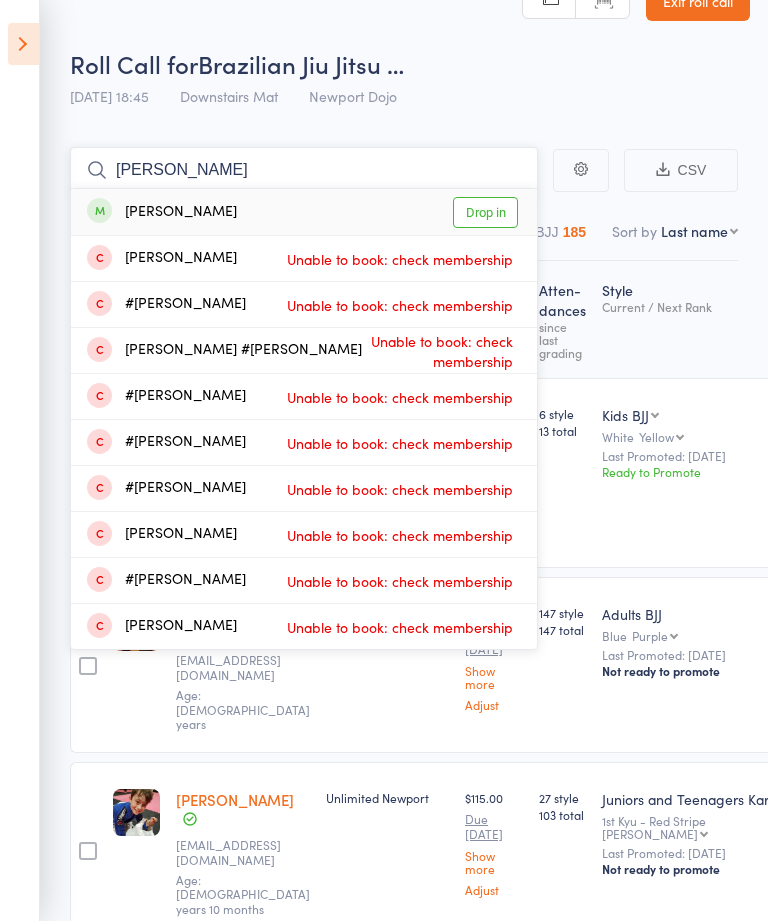 type 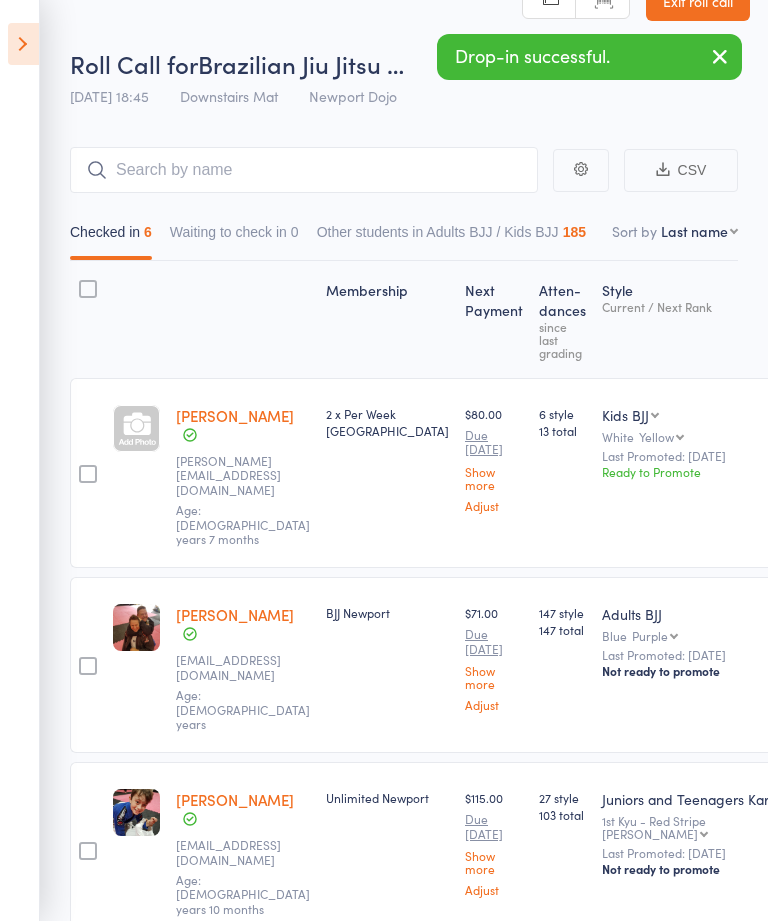 click at bounding box center [23, 44] 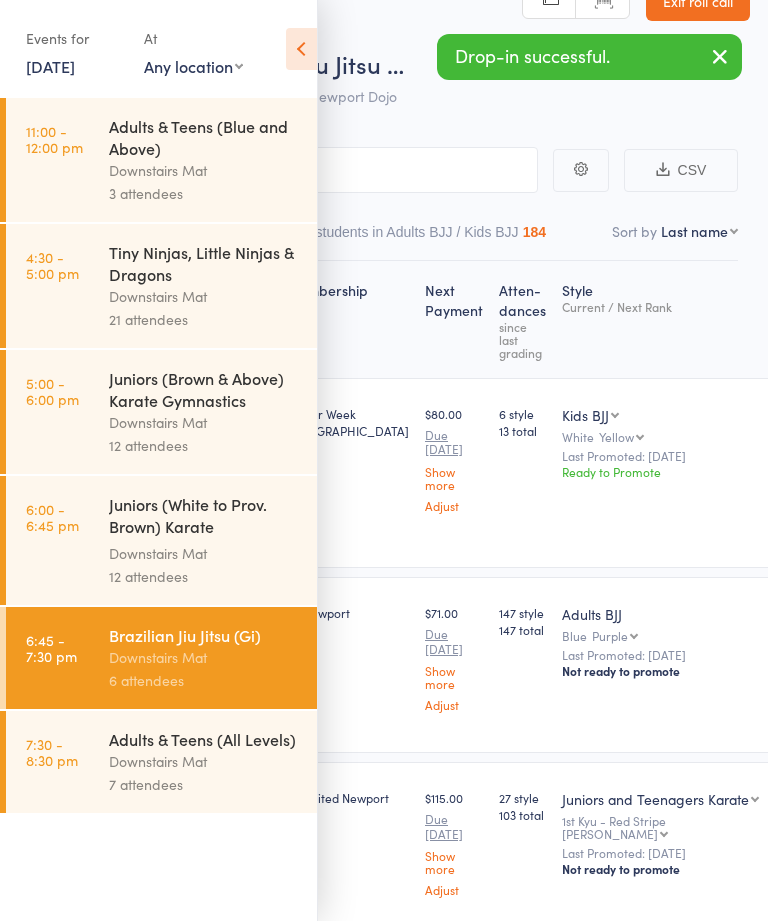 click on "Adults & Teens (All Levels)" at bounding box center (204, 739) 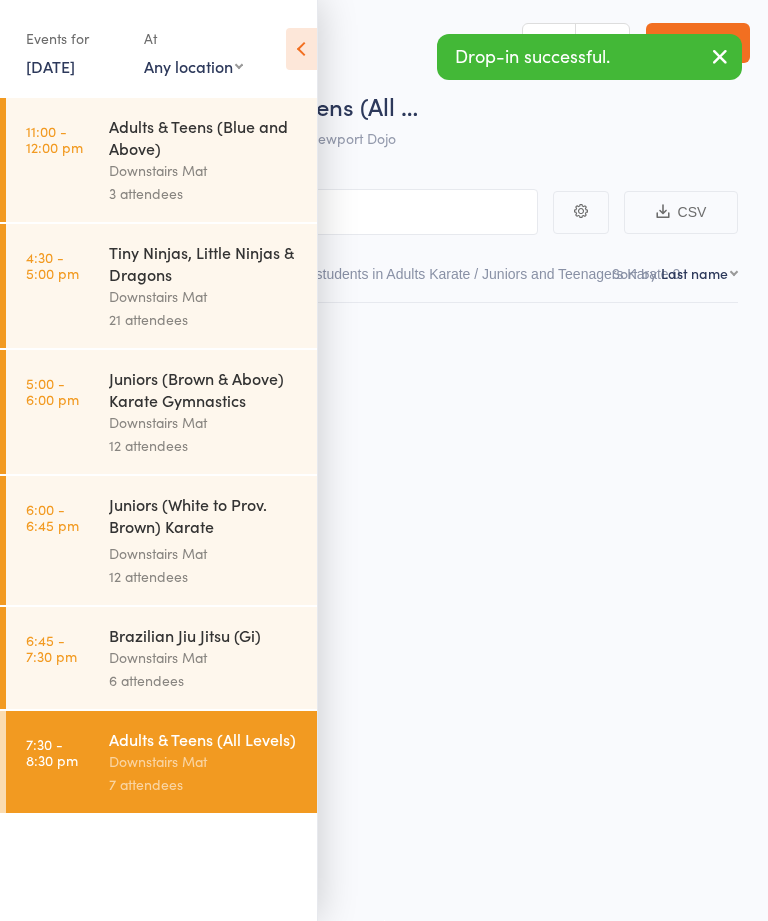 scroll, scrollTop: 14, scrollLeft: 0, axis: vertical 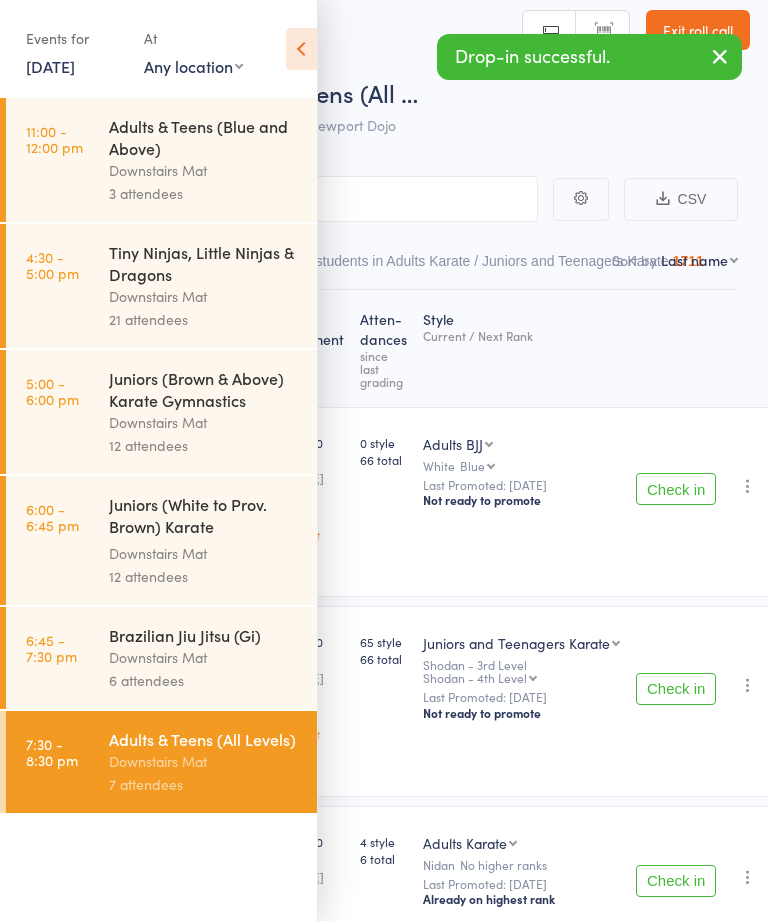 click at bounding box center (301, 49) 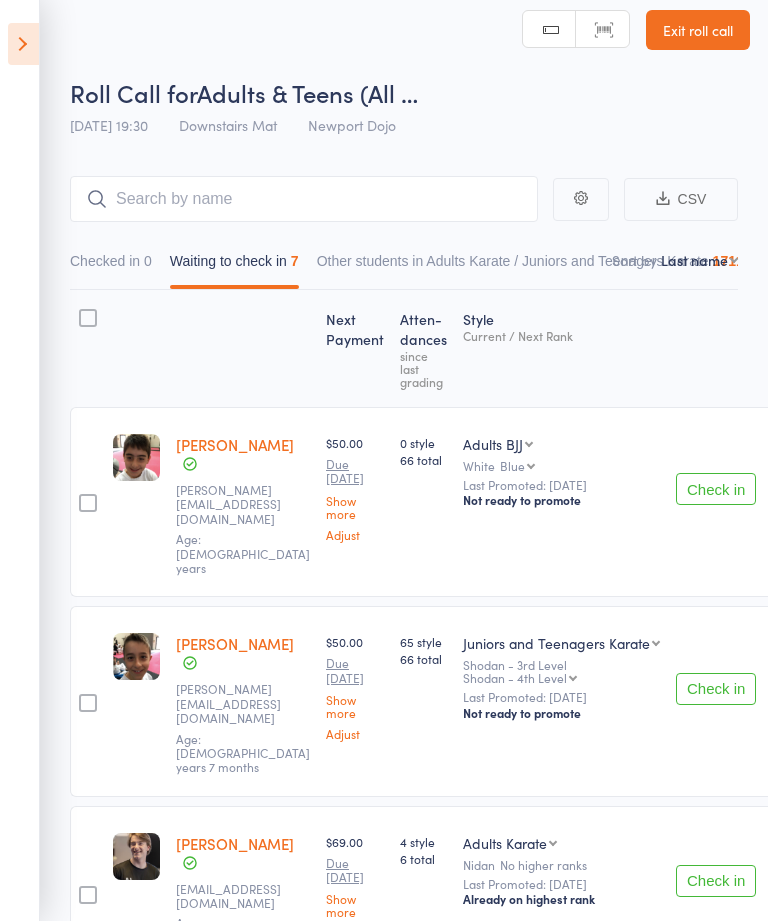 click on "CSV
Checked in  0 Waiting to check in  7 Other students in Adults Karate / Juniors and Teenagers Karate  1711
Sort by   Last name First name Last name Birthday [DATE]? Behind on payments? Check in time Next payment date Next payment amount Membership name Membership expires Ready to grade Style and Rank Style attendance count All attendance count Last Promoted Next Payment Atten­dances since last grading Style Current / Next Rank edit [PERSON_NAME]    [PERSON_NAME][EMAIL_ADDRESS][DOMAIN_NAME] Age: [DEMOGRAPHIC_DATA] years $50.00 Due [DATE]  Show more Adjust 0 style 66 total Adults BJJ Juniors and Teenagers Karate Adults BJJ White  Blue  Blue Purple Brown Black Last Promoted: [DATE] Not ready to promote Check in Check in Promote Send message Add Note Add Task Add Flag Remove [PERSON_NAME] absent
edit [PERSON_NAME]    [PERSON_NAME][EMAIL_ADDRESS][DOMAIN_NAME] Age: [DEMOGRAPHIC_DATA] years 7 months $50.00 Due [DATE]  Show more Adjust 65 style 66 total Juniors and Teenagers Karate Kids BJJ Juniors and Teenagers Karate Shodan - 3rd Level  Check in" at bounding box center (384, 978) 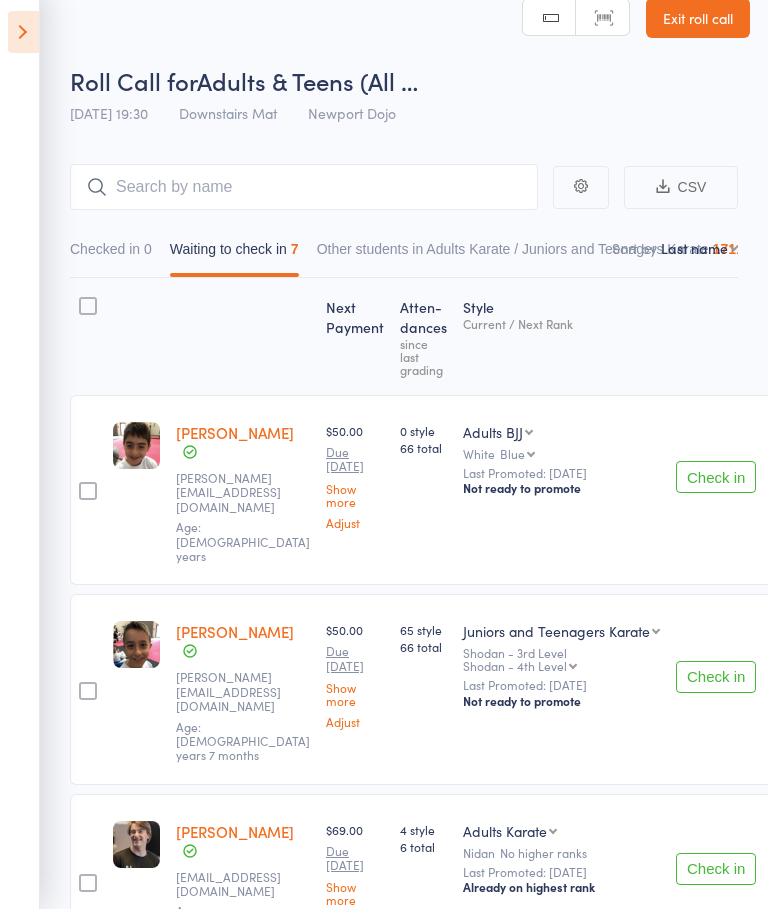 scroll, scrollTop: 30, scrollLeft: 0, axis: vertical 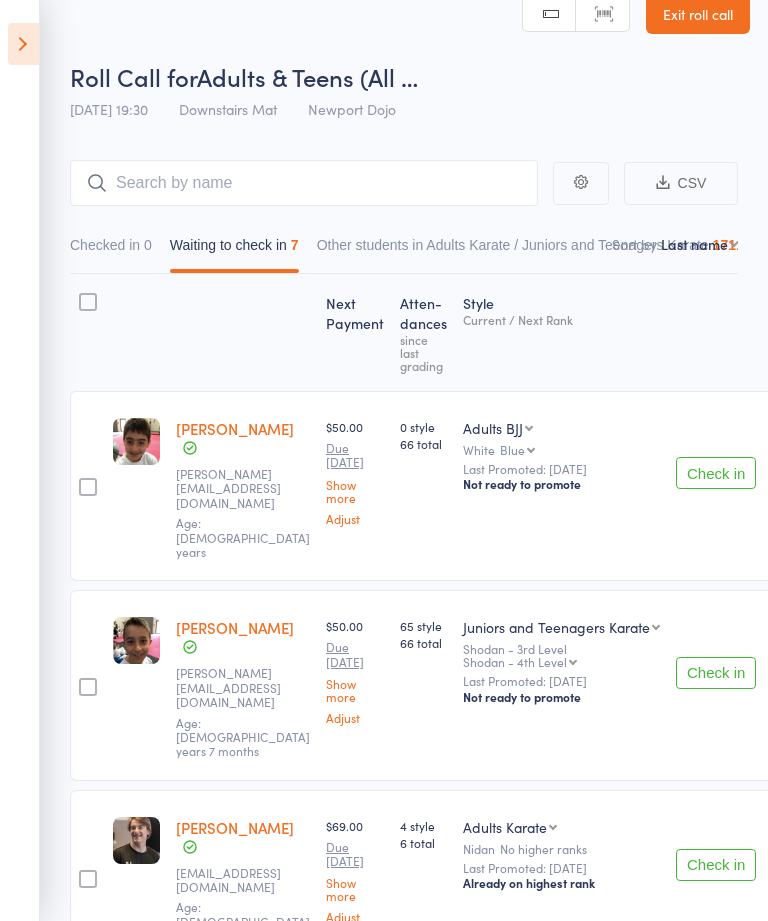 click at bounding box center [88, 302] 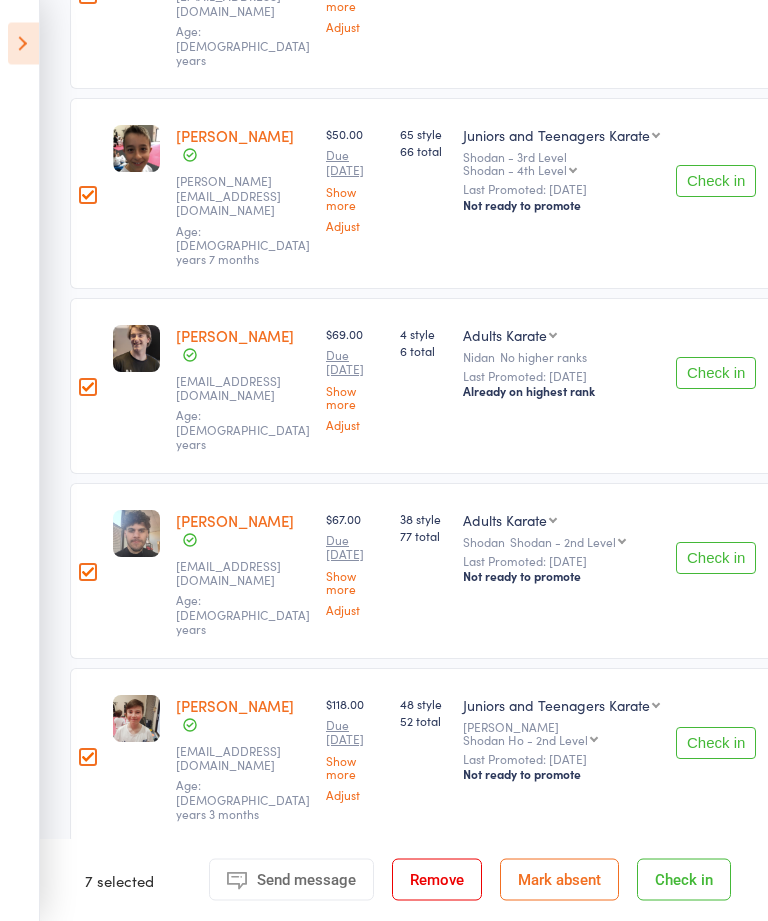 scroll, scrollTop: 569, scrollLeft: 0, axis: vertical 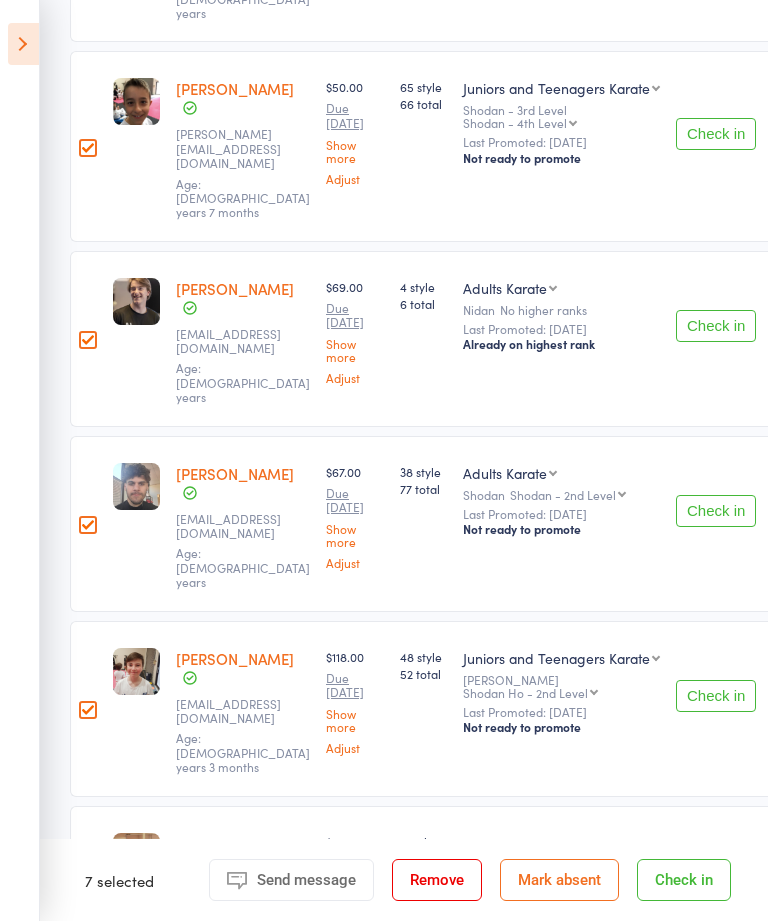 click at bounding box center (88, 525) 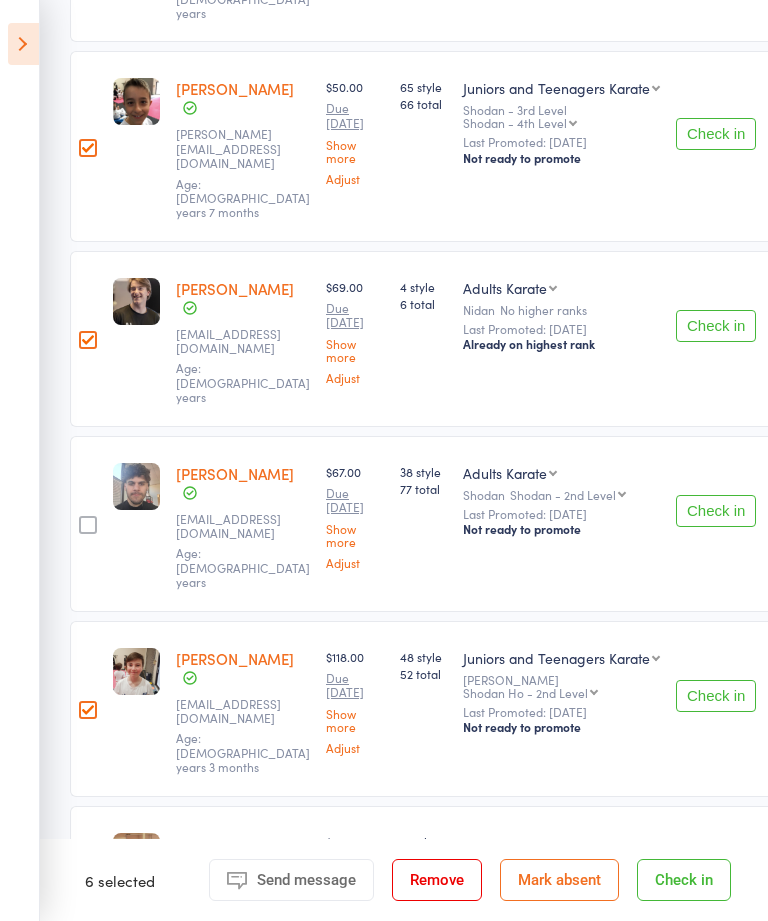 click on "Check in" at bounding box center [684, 880] 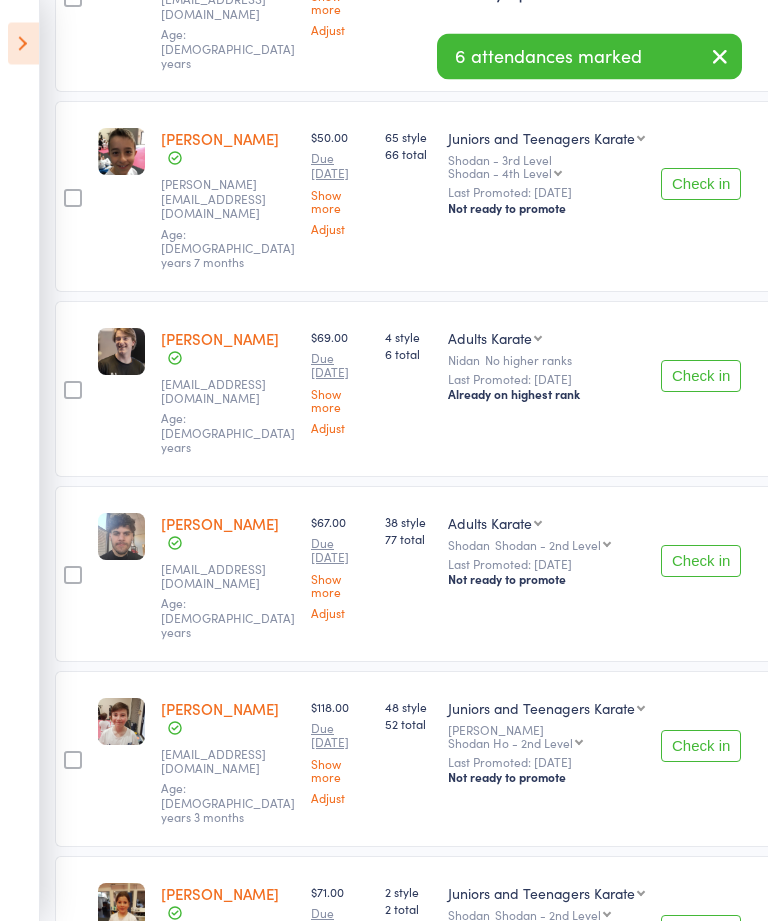 scroll, scrollTop: 0, scrollLeft: 0, axis: both 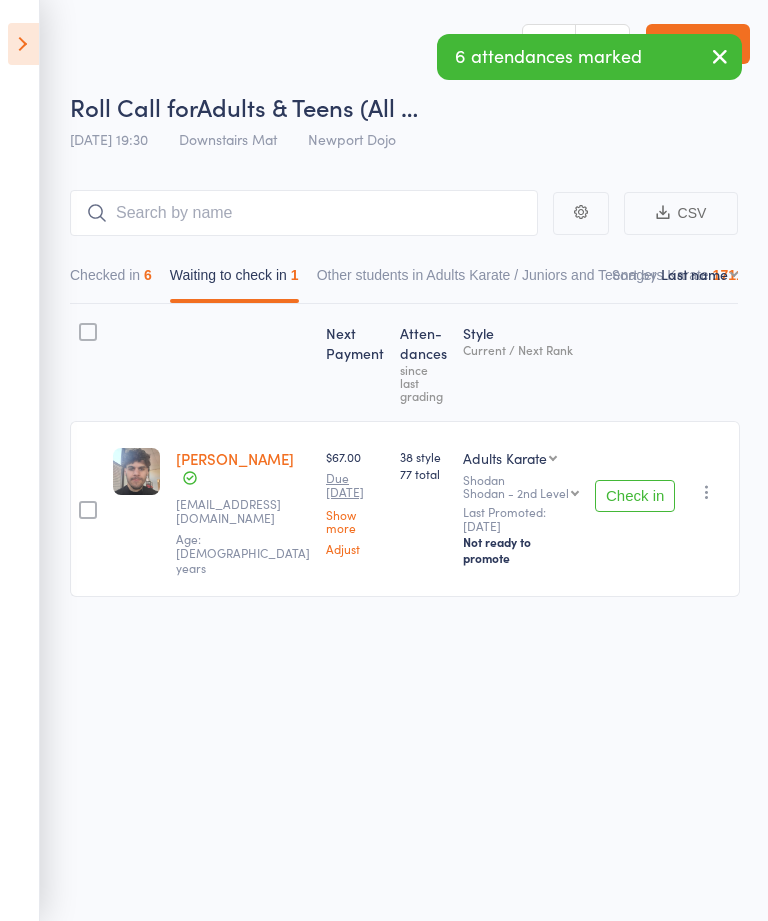 click on "Checked in  6" at bounding box center [111, 280] 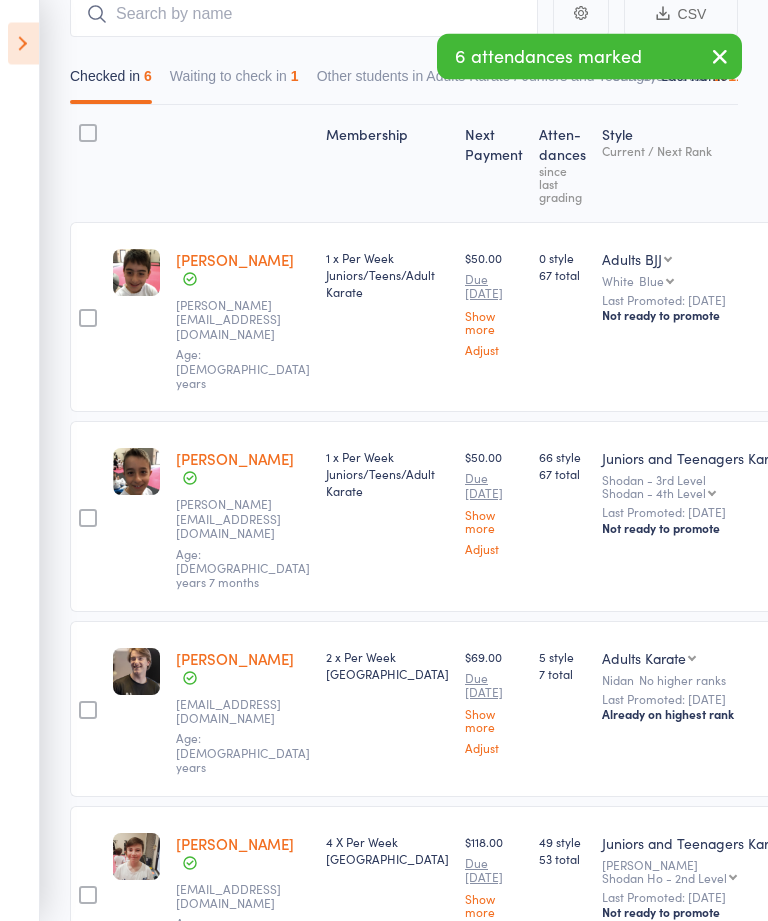 scroll, scrollTop: 199, scrollLeft: 0, axis: vertical 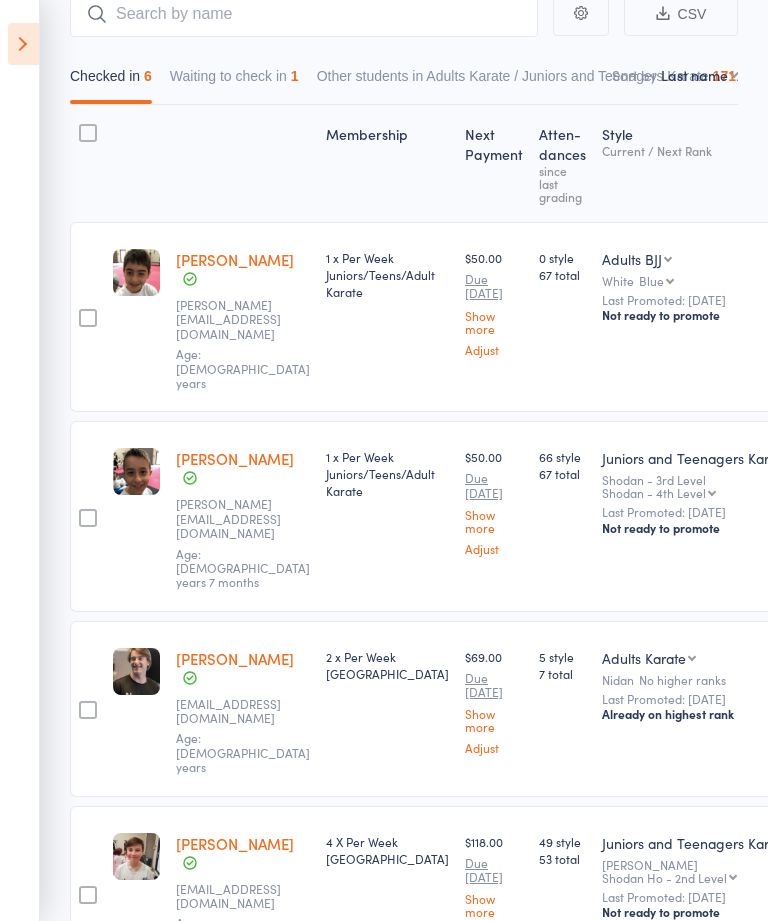 click on "Juniors and Teenagers Karate Adults BJJ" at bounding box center [637, 259] 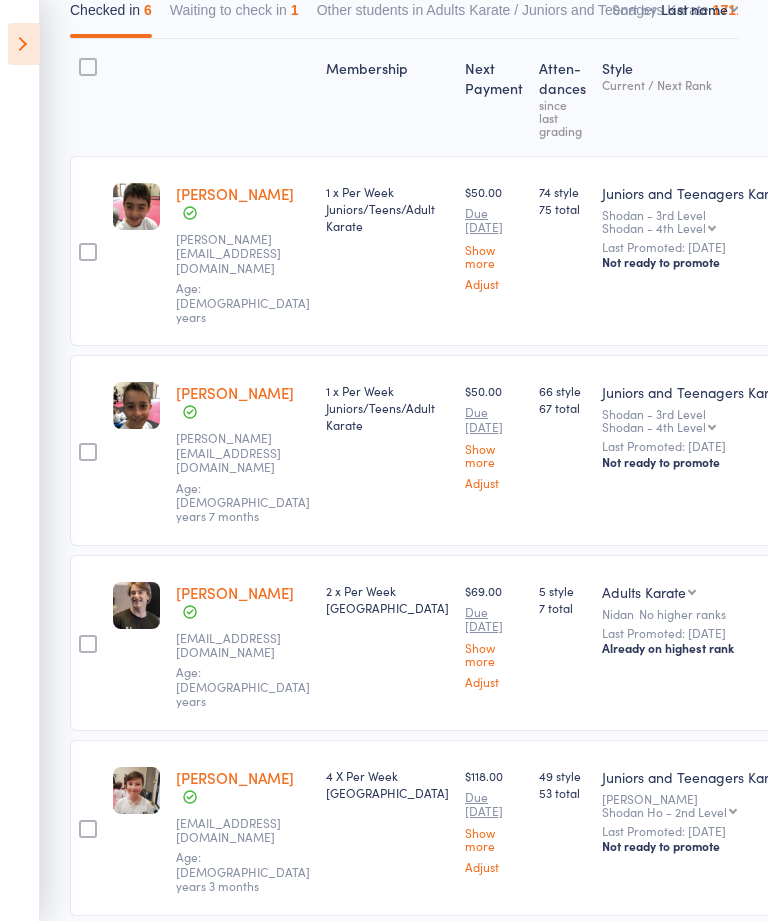 scroll, scrollTop: 267, scrollLeft: 0, axis: vertical 